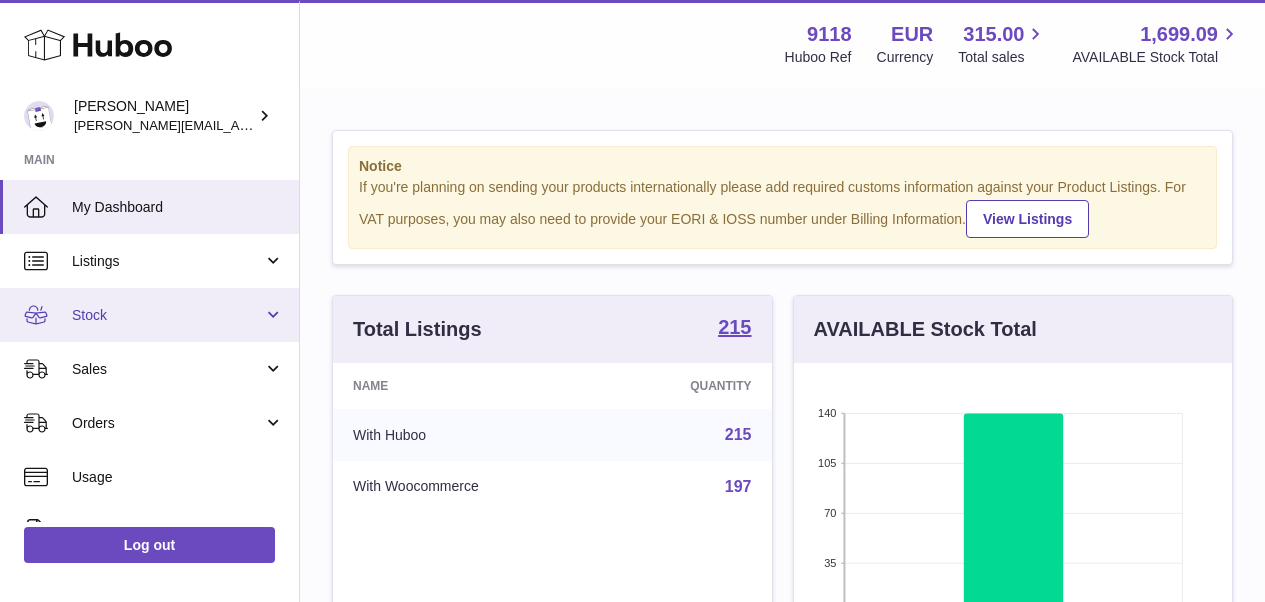 scroll, scrollTop: 0, scrollLeft: 0, axis: both 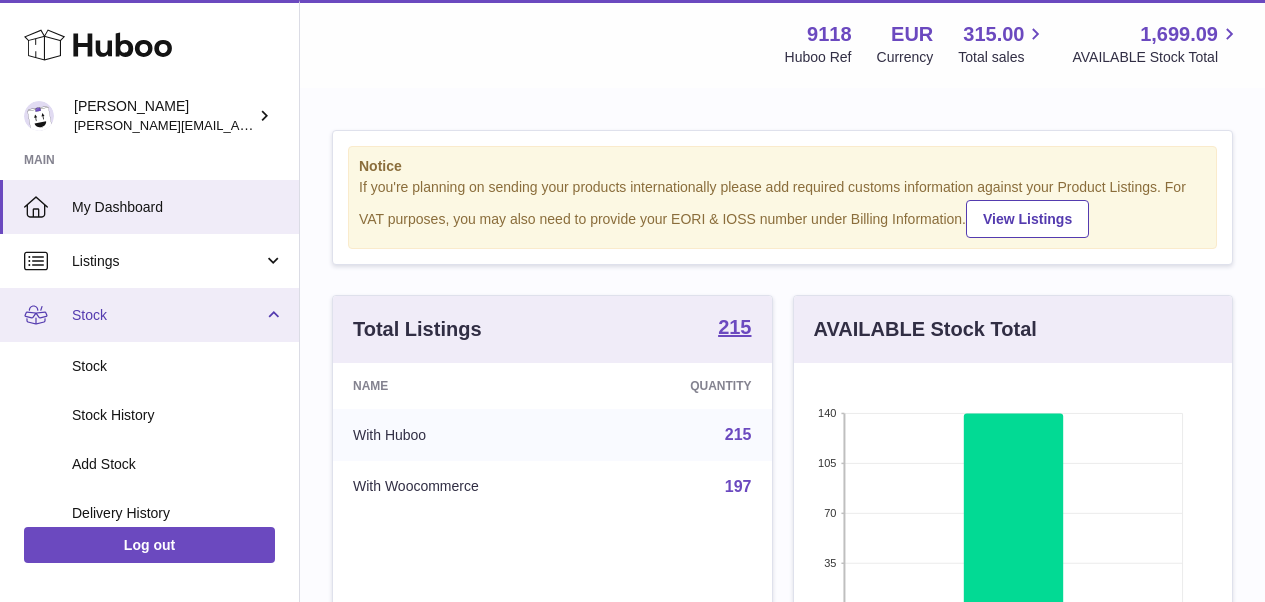 click on "Stock" at bounding box center (149, 315) 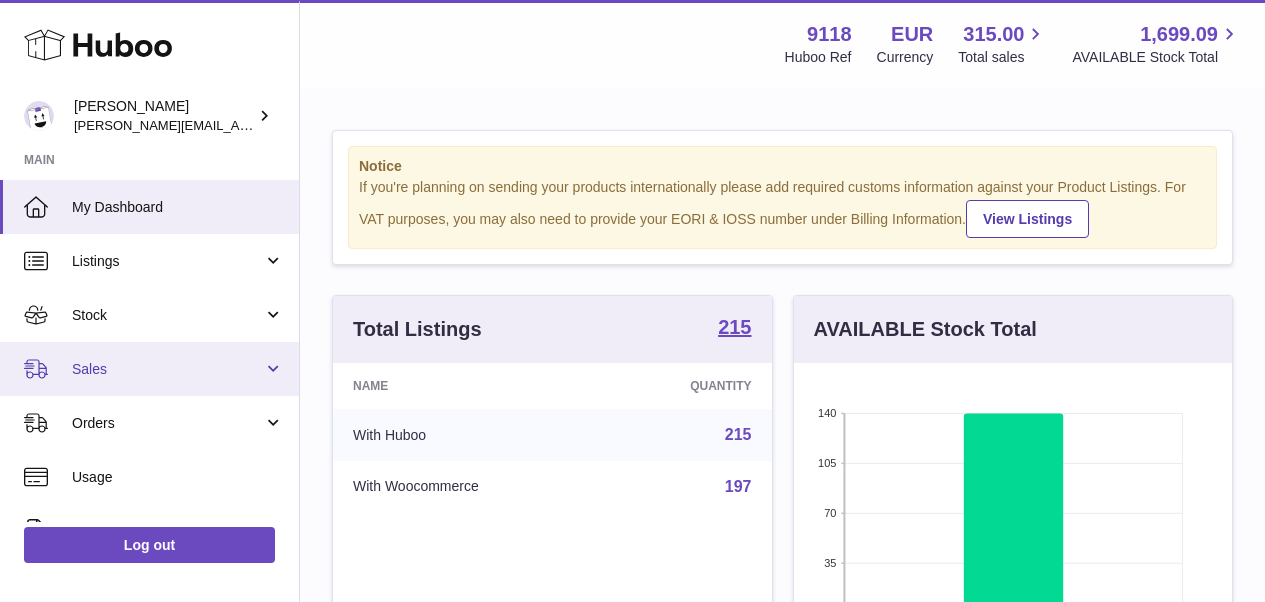click on "Sales" at bounding box center [167, 369] 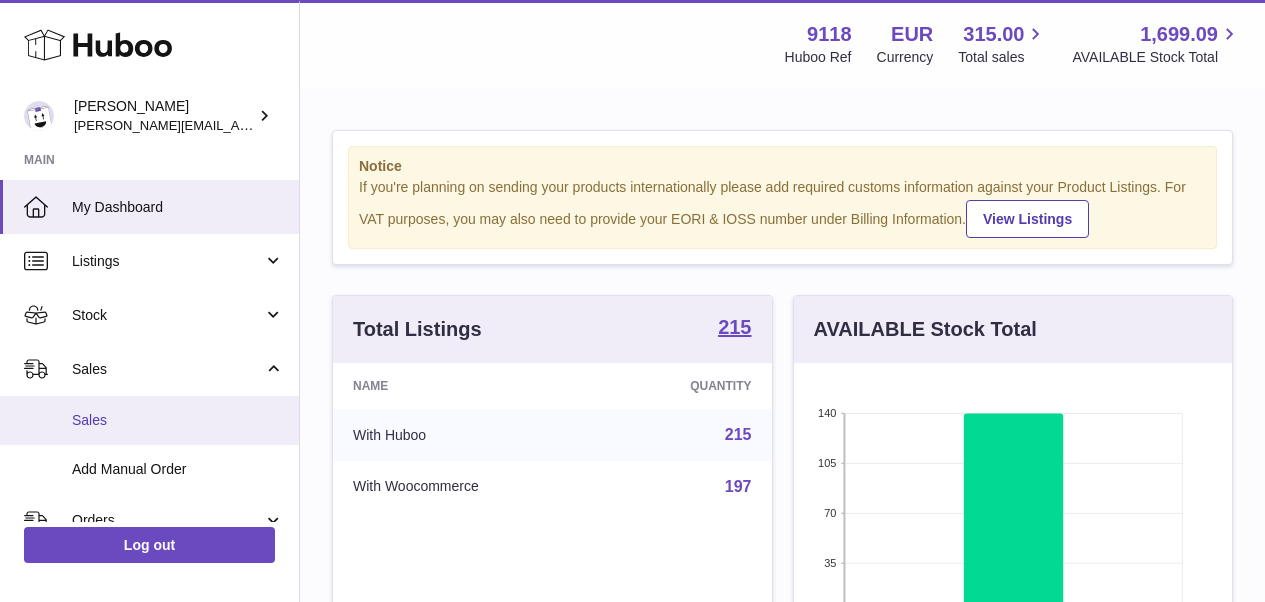 click on "Sales" at bounding box center [178, 420] 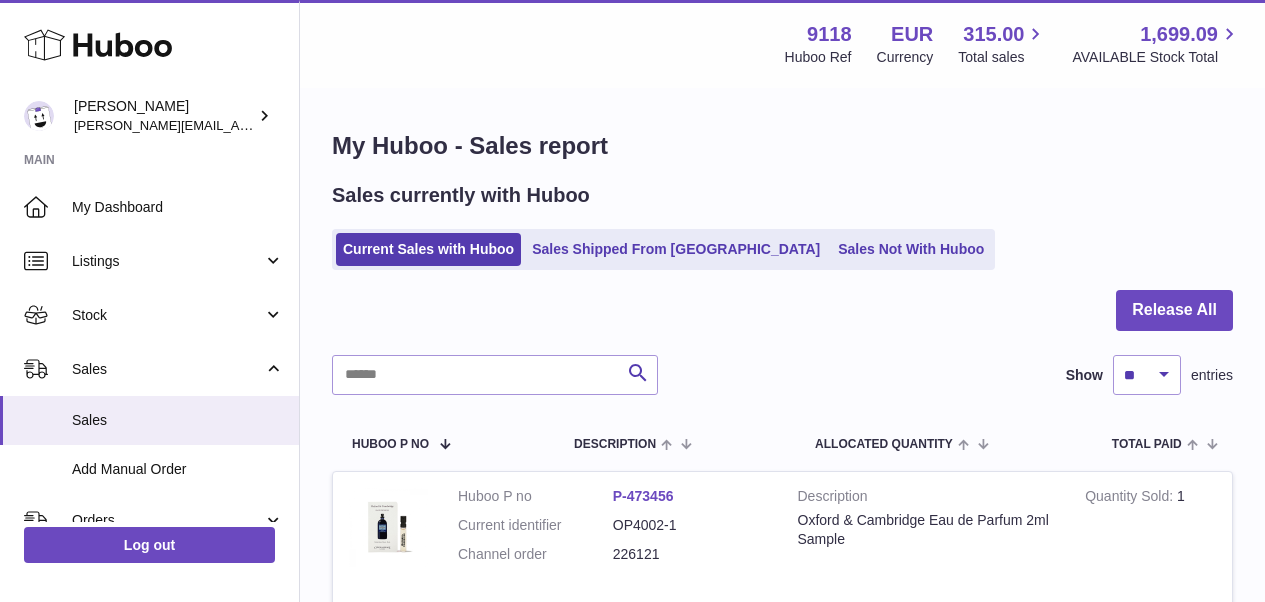 scroll, scrollTop: 0, scrollLeft: 0, axis: both 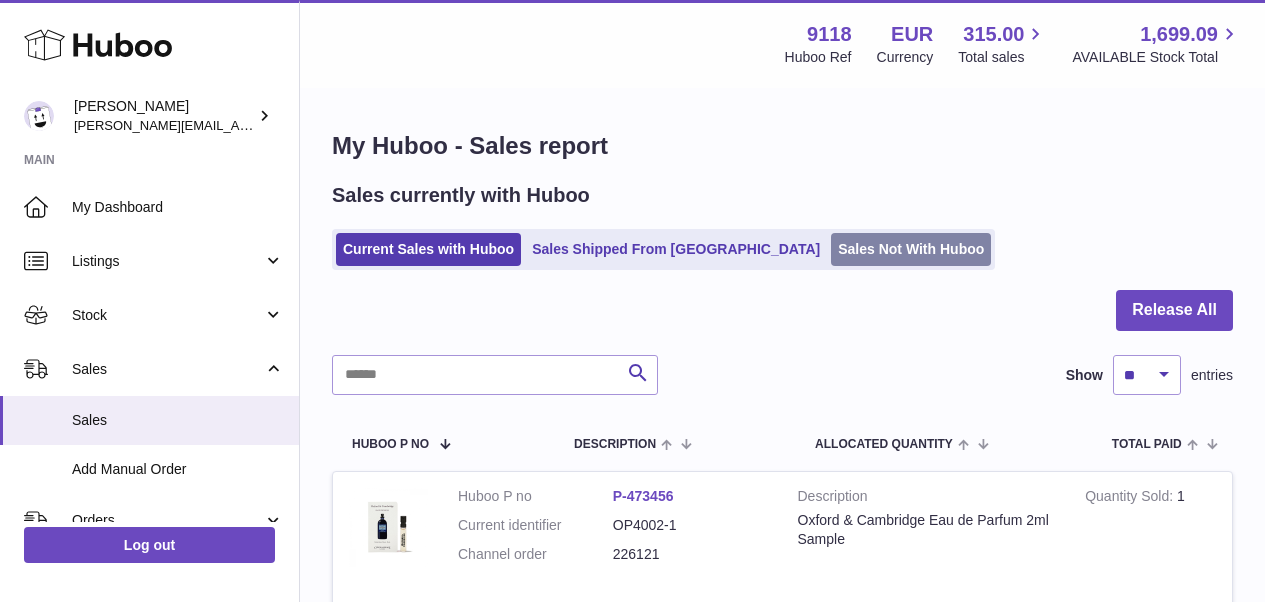 click on "Sales Not With Huboo" at bounding box center (911, 249) 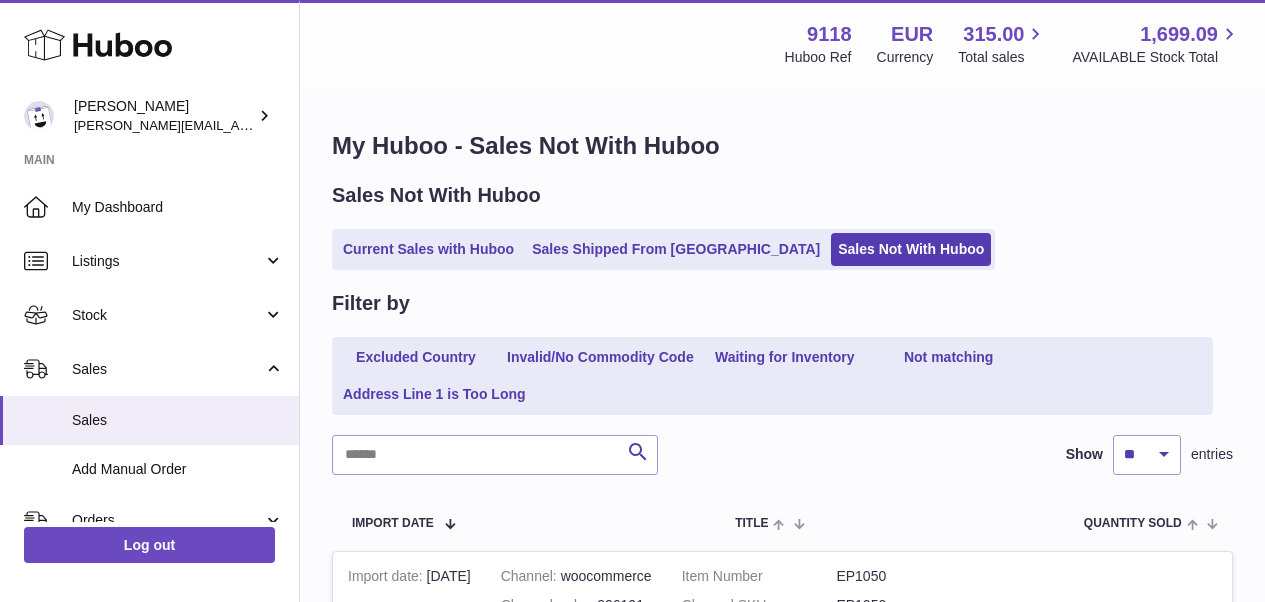 scroll, scrollTop: 0, scrollLeft: 0, axis: both 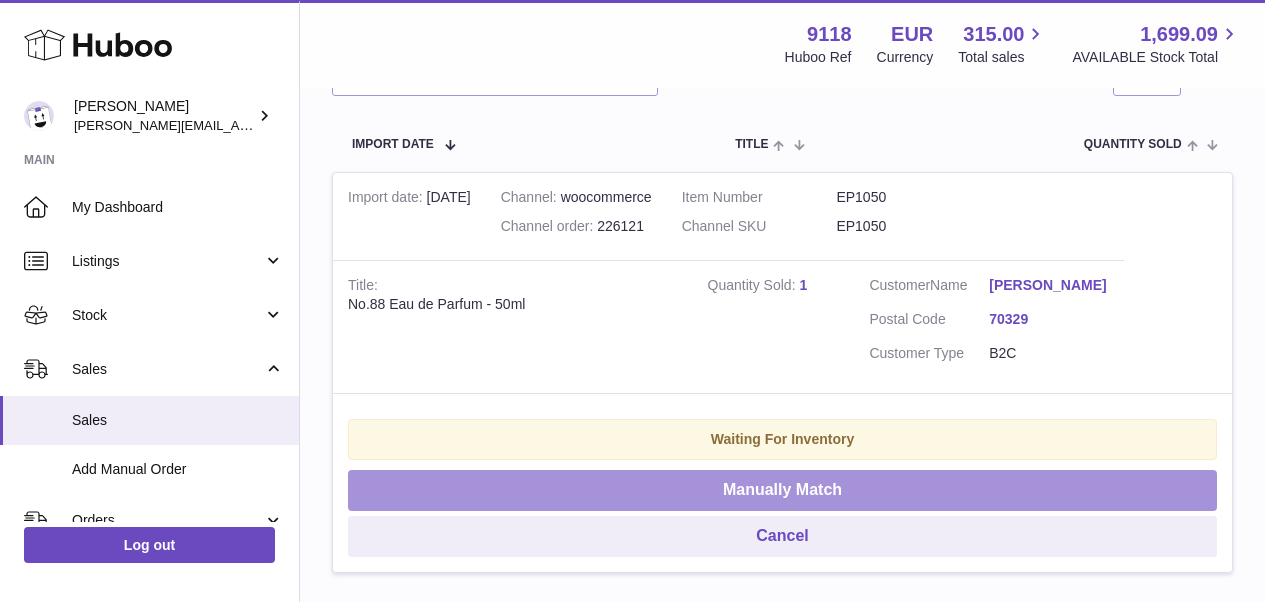 click on "Manually Match" at bounding box center [782, 490] 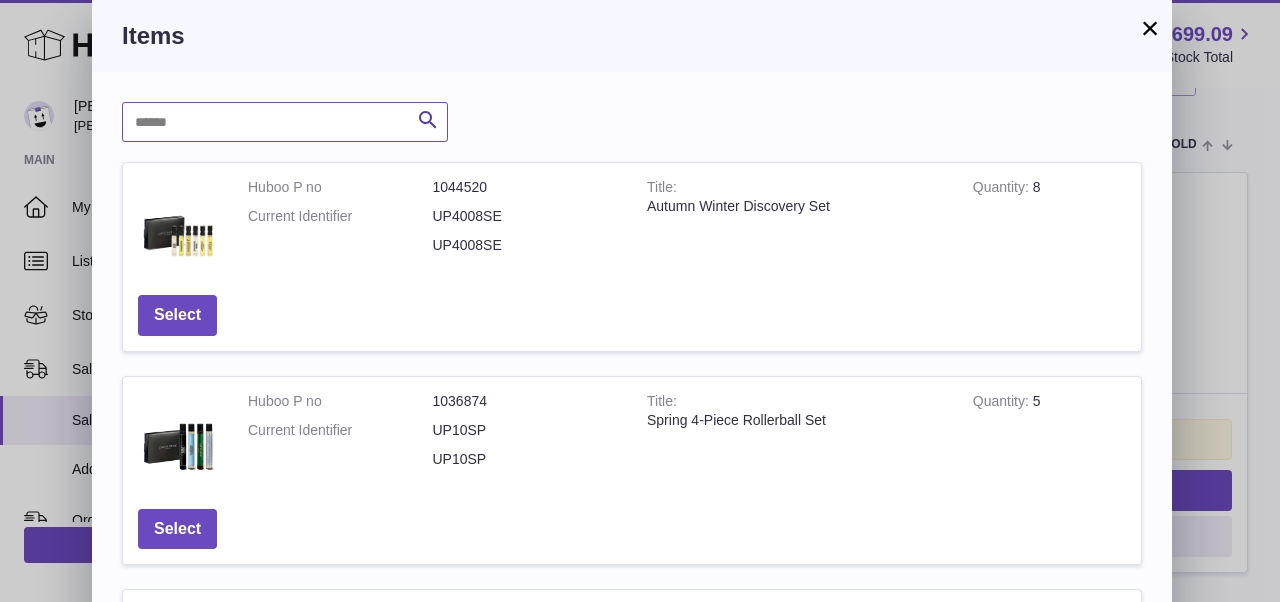 click at bounding box center [285, 122] 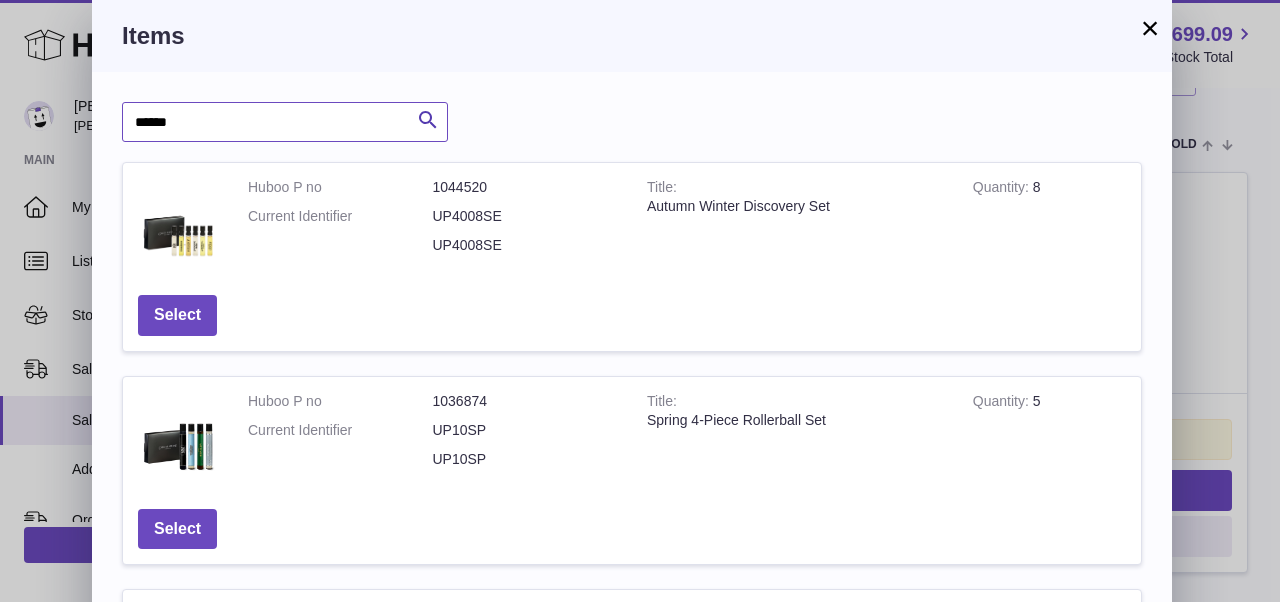 type on "******" 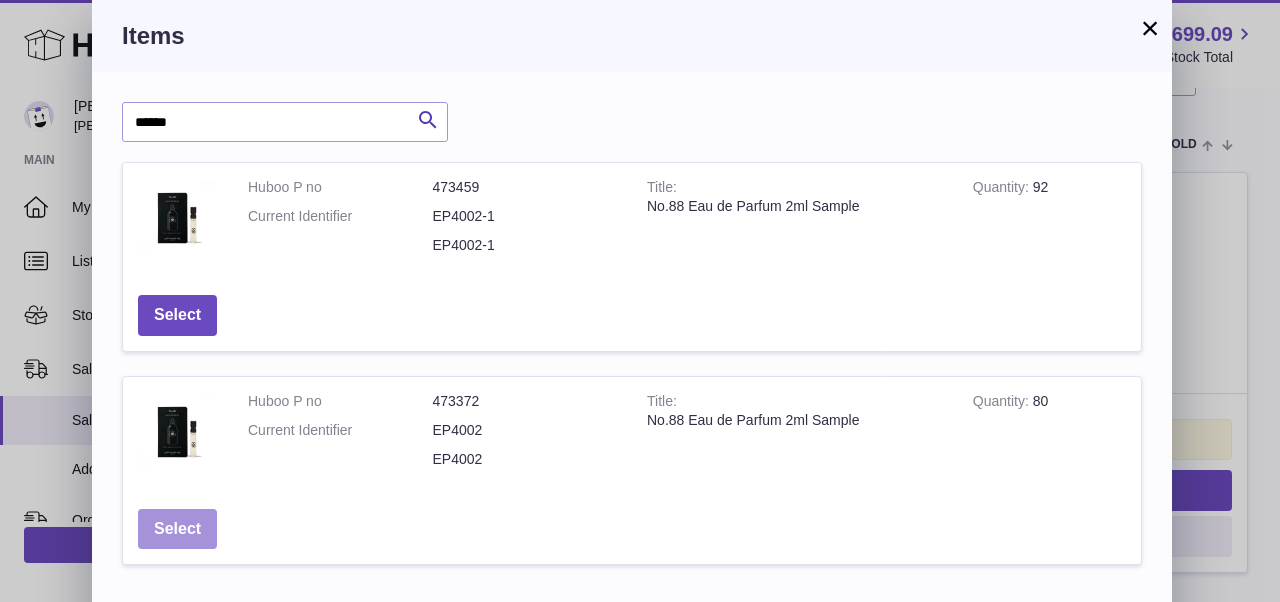 click on "Select" at bounding box center [177, 529] 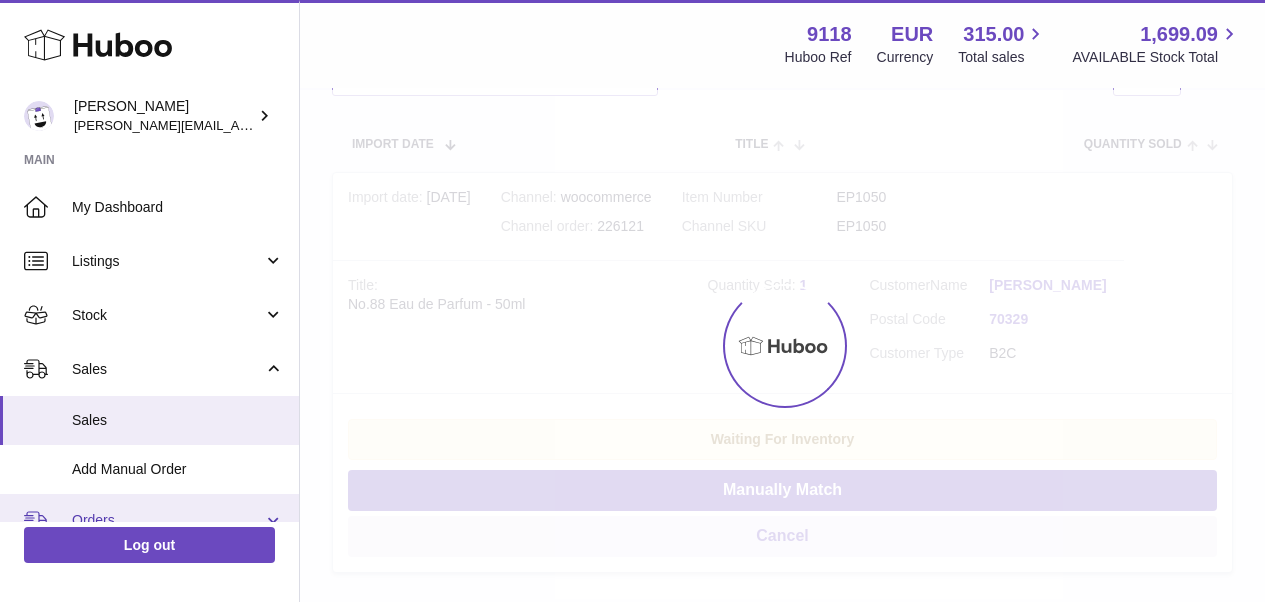 scroll, scrollTop: 101, scrollLeft: 0, axis: vertical 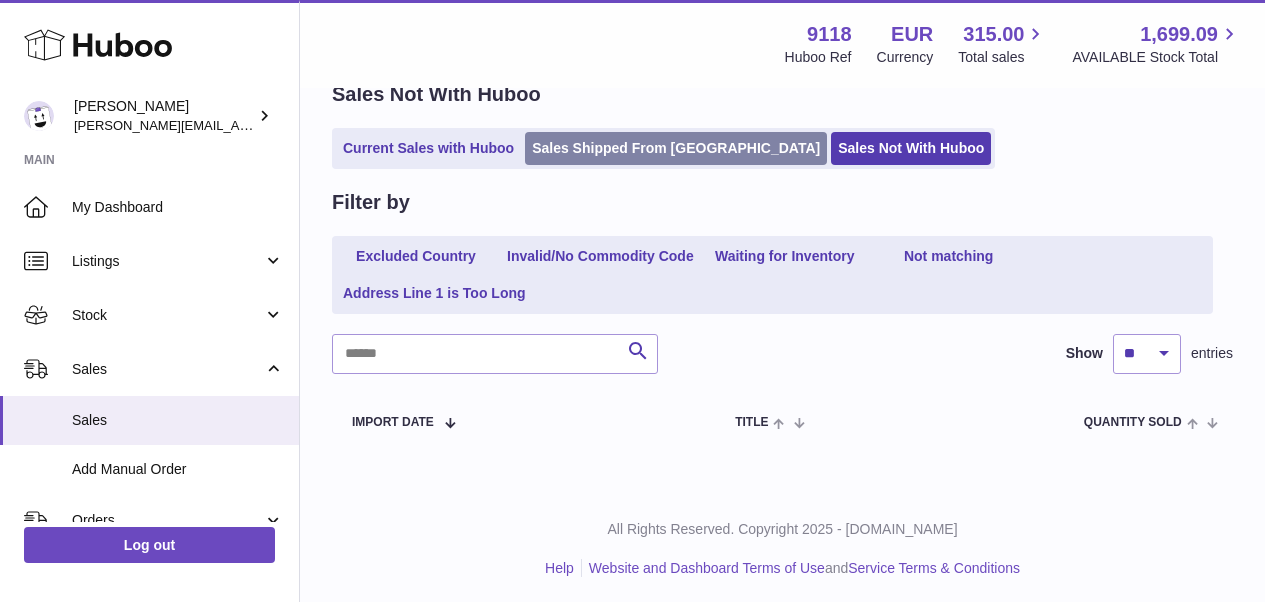 click on "Sales Shipped From [GEOGRAPHIC_DATA]" at bounding box center [676, 148] 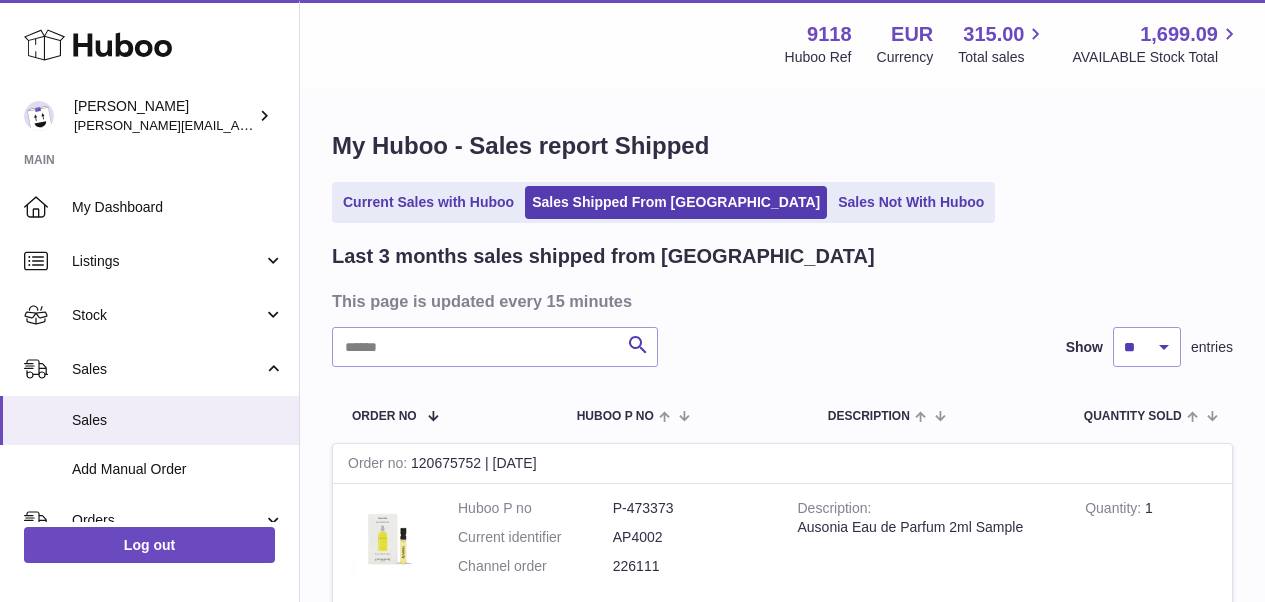 scroll, scrollTop: 0, scrollLeft: 0, axis: both 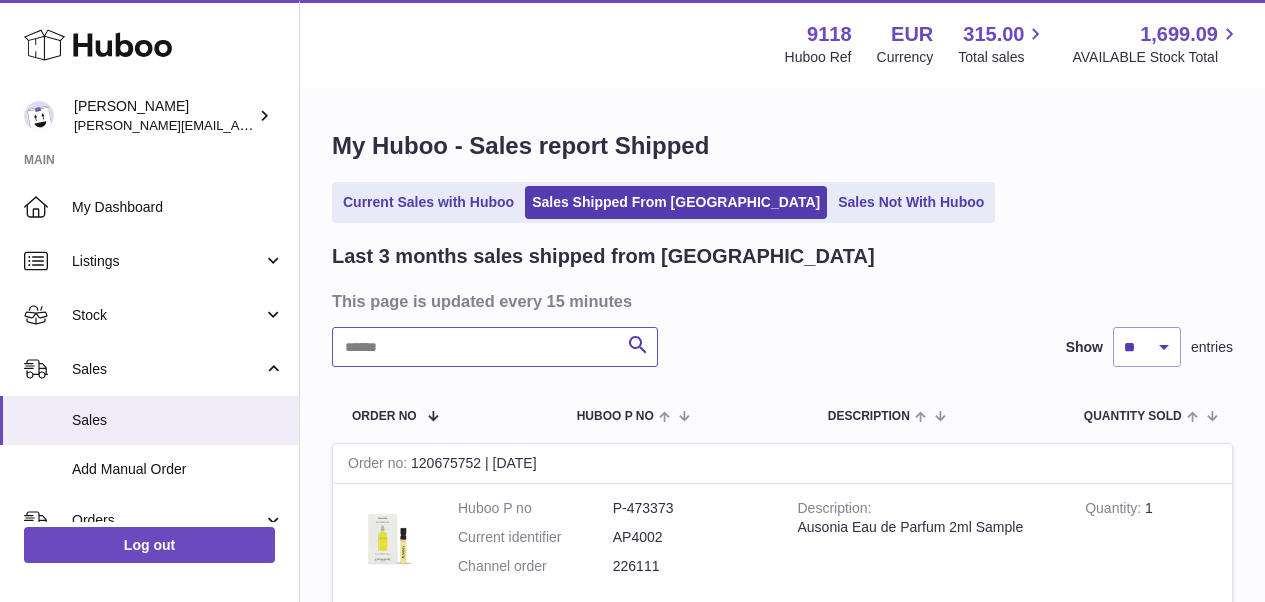 click at bounding box center (495, 347) 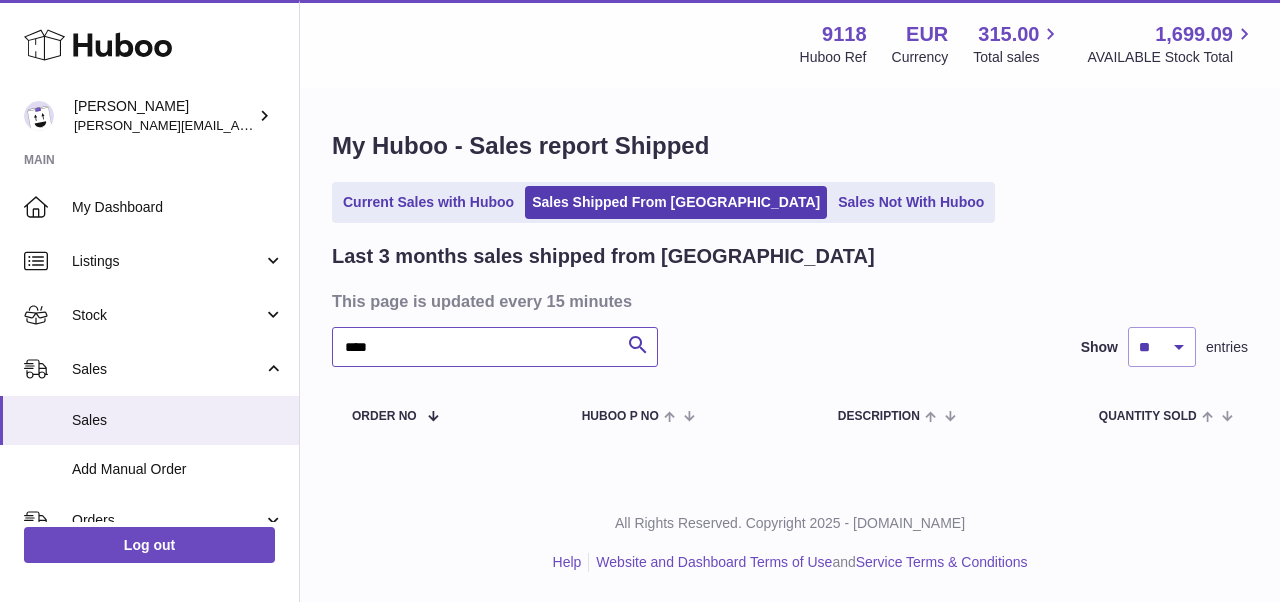 type on "****" 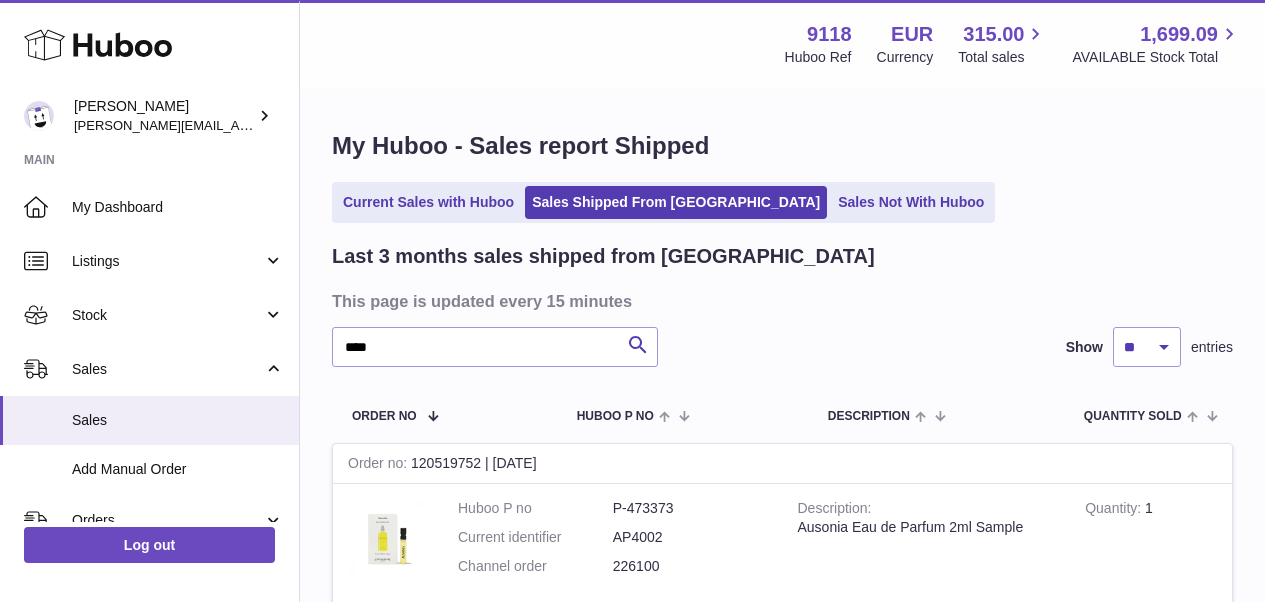 click on "Last 3 months sales shipped from Huboo     This page is updated every 15 minutes   ****     Search
Show
** ** **
entries
Order No       Huboo P no       Description       Quantity Sold
Customer
Tracking
Order no
120519752 | 6th Jul
Huboo P no   P-473373   Current identifier   AP4002
Channel order
226100     Description
Ausonia Eau de Parfum 2ml Sample
Quantity
1
Customer  Name   Lina Zawis    Postal Code   47443   User Id
Shipped Date: 9th Jul 2025
Tracking - PostNL:
LA171688815NL
Carrier Service: PACKETBOXTRACKEDSITE15
Create a ticket
Duplicate Order
Order no" at bounding box center (782, 810) 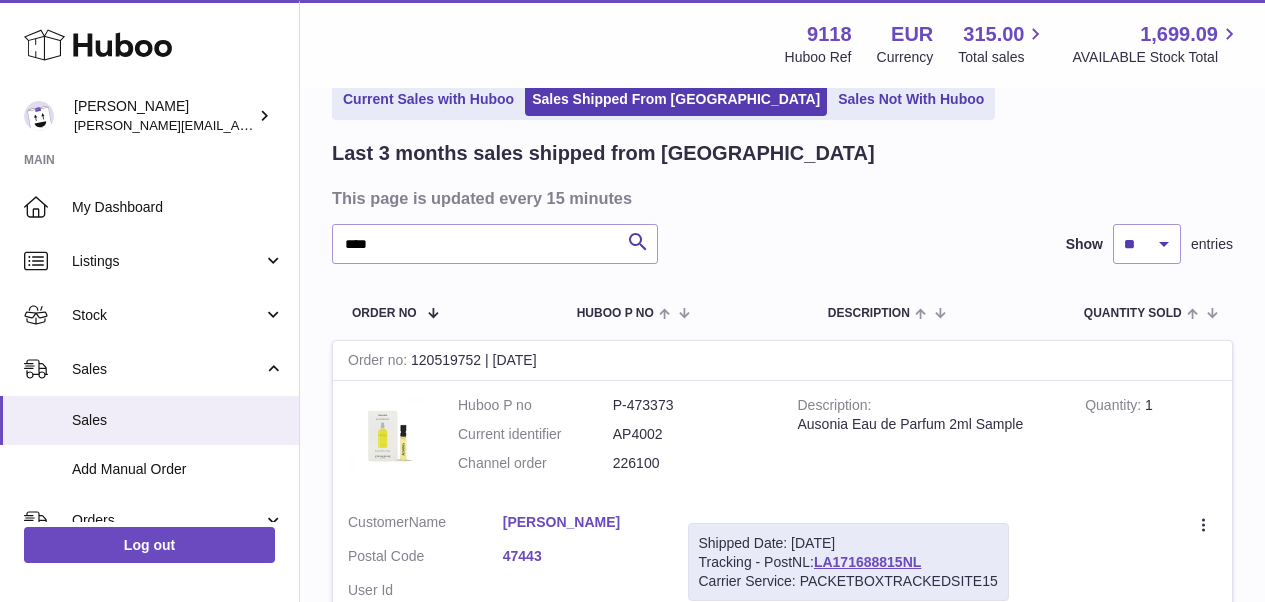 scroll, scrollTop: 108, scrollLeft: 0, axis: vertical 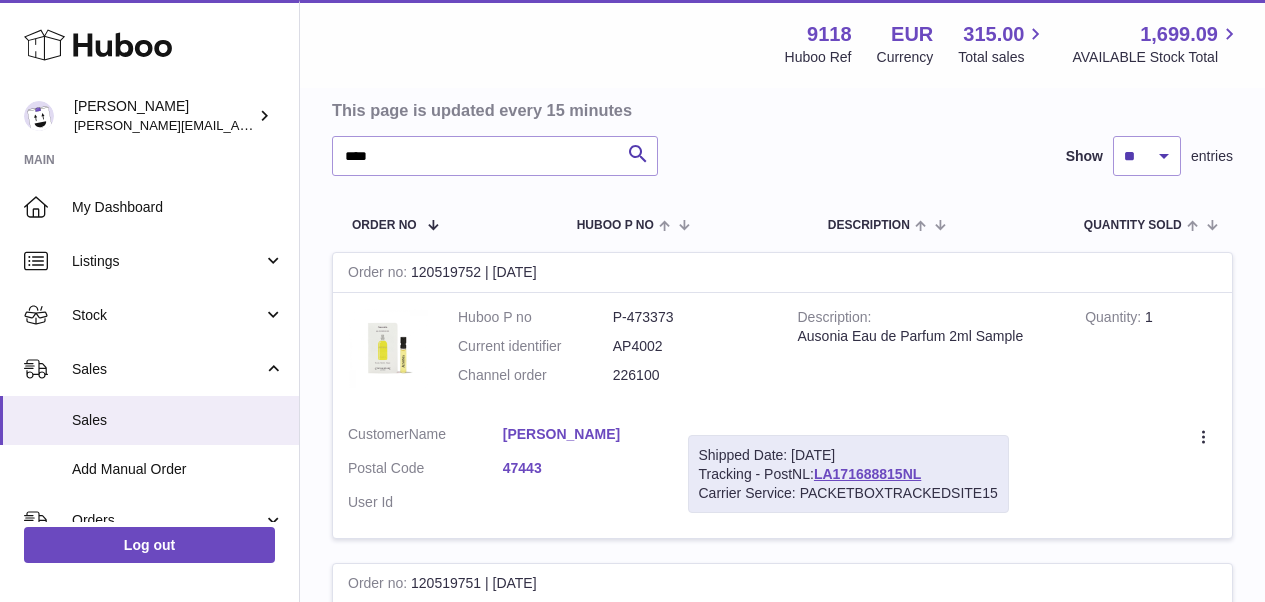 click on "Lina Zawis" at bounding box center [580, 434] 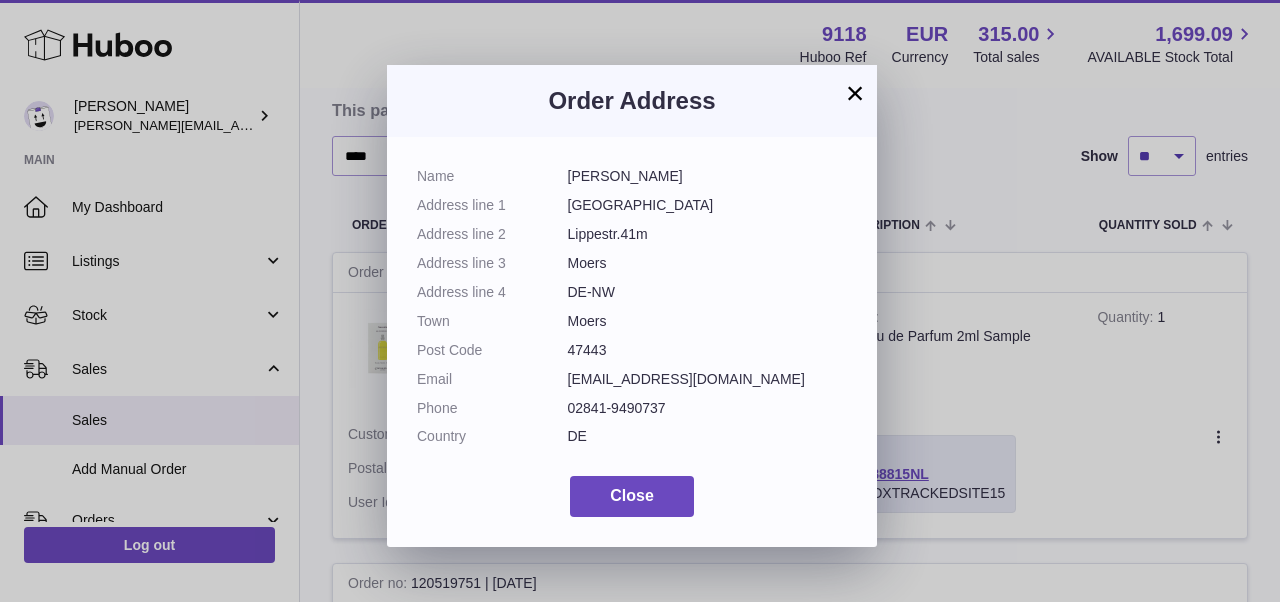 click on "×" at bounding box center (855, 93) 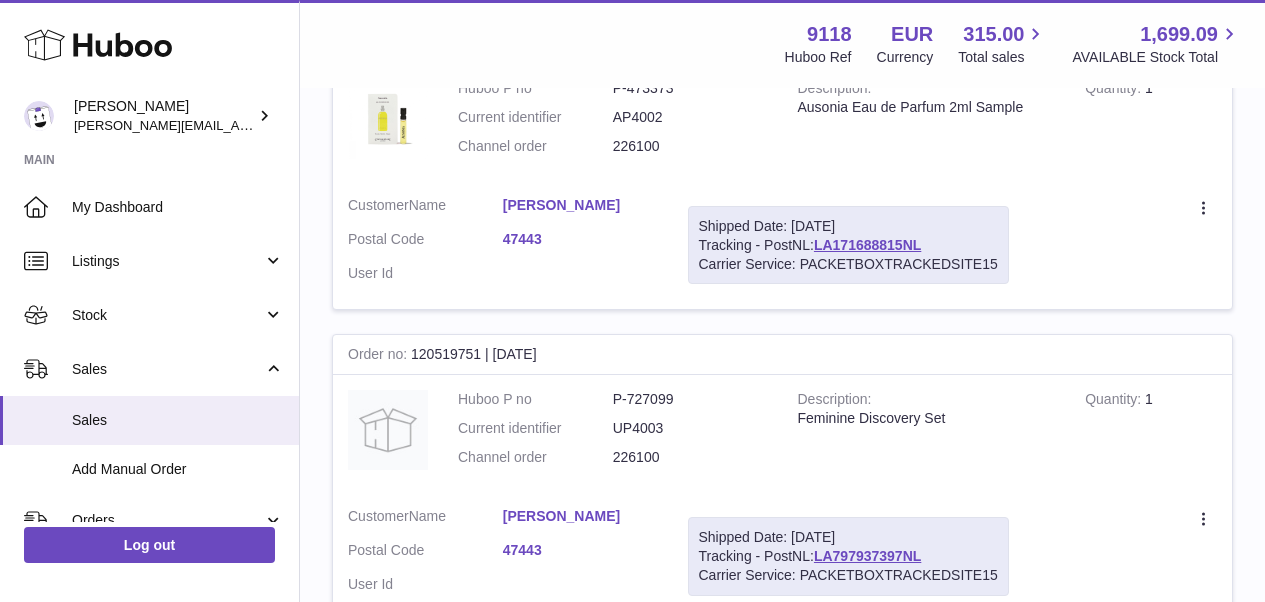 scroll, scrollTop: 457, scrollLeft: 0, axis: vertical 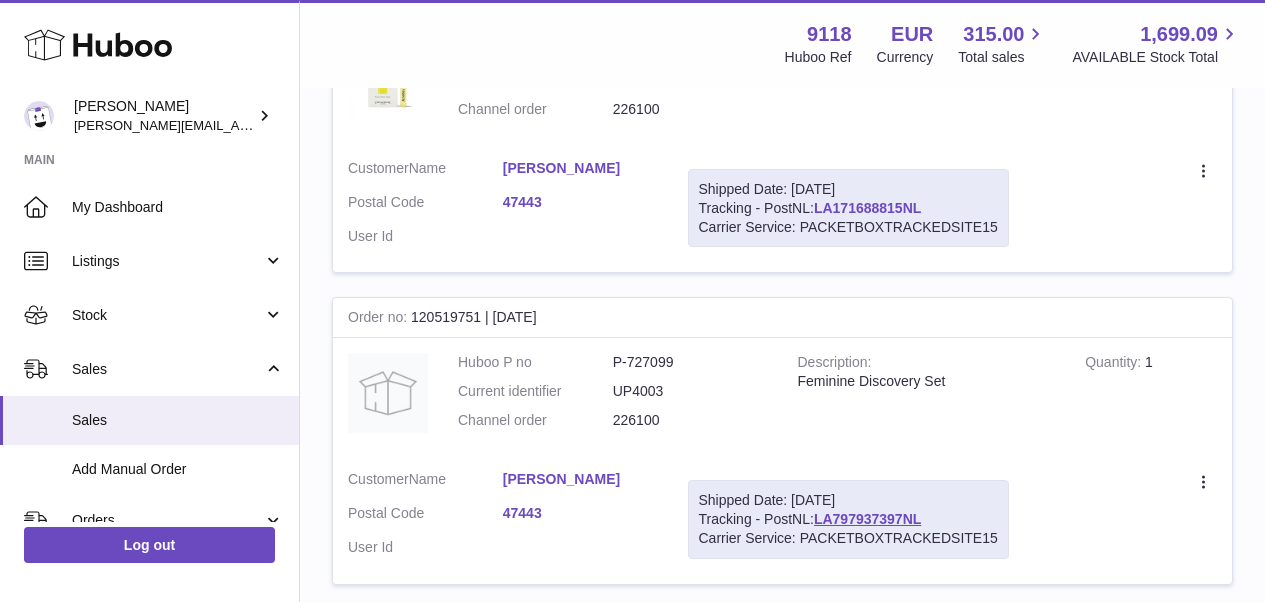 drag, startPoint x: 933, startPoint y: 201, endPoint x: 821, endPoint y: 204, distance: 112.04017 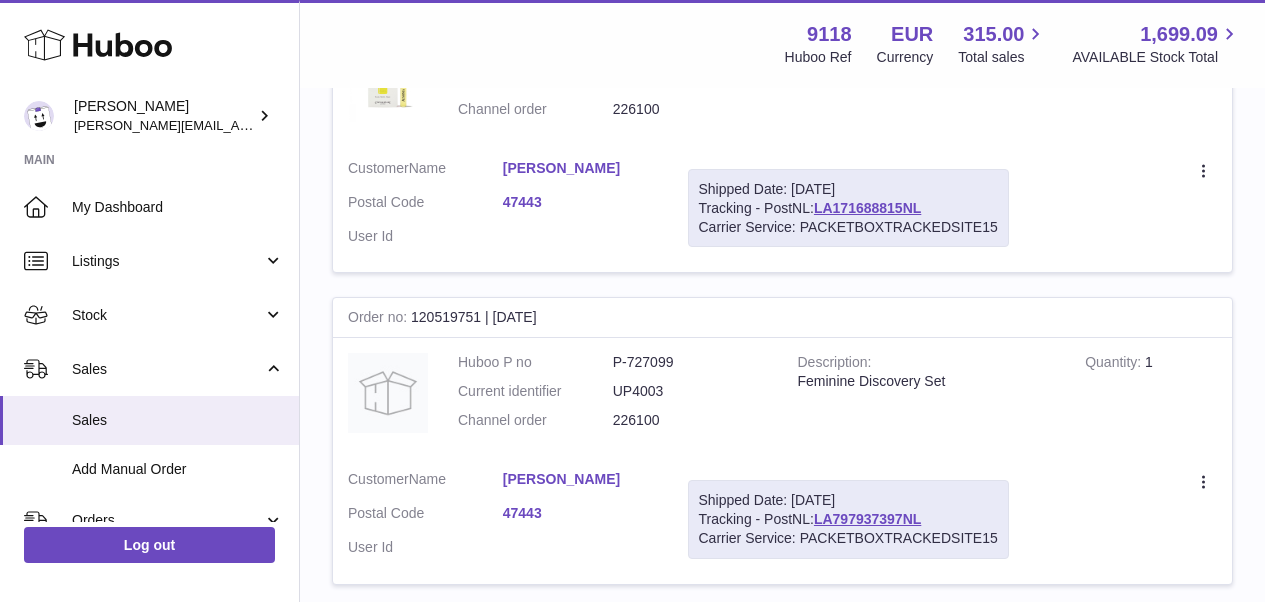 copy on "LA171688815NL" 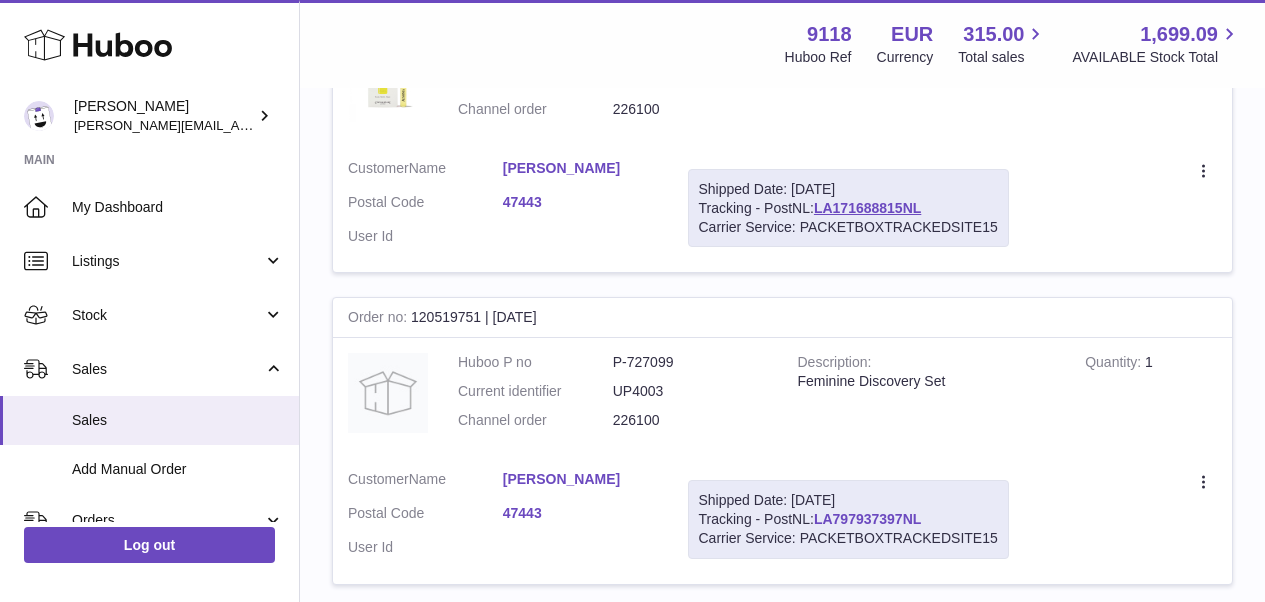 drag, startPoint x: 939, startPoint y: 506, endPoint x: 819, endPoint y: 513, distance: 120.203995 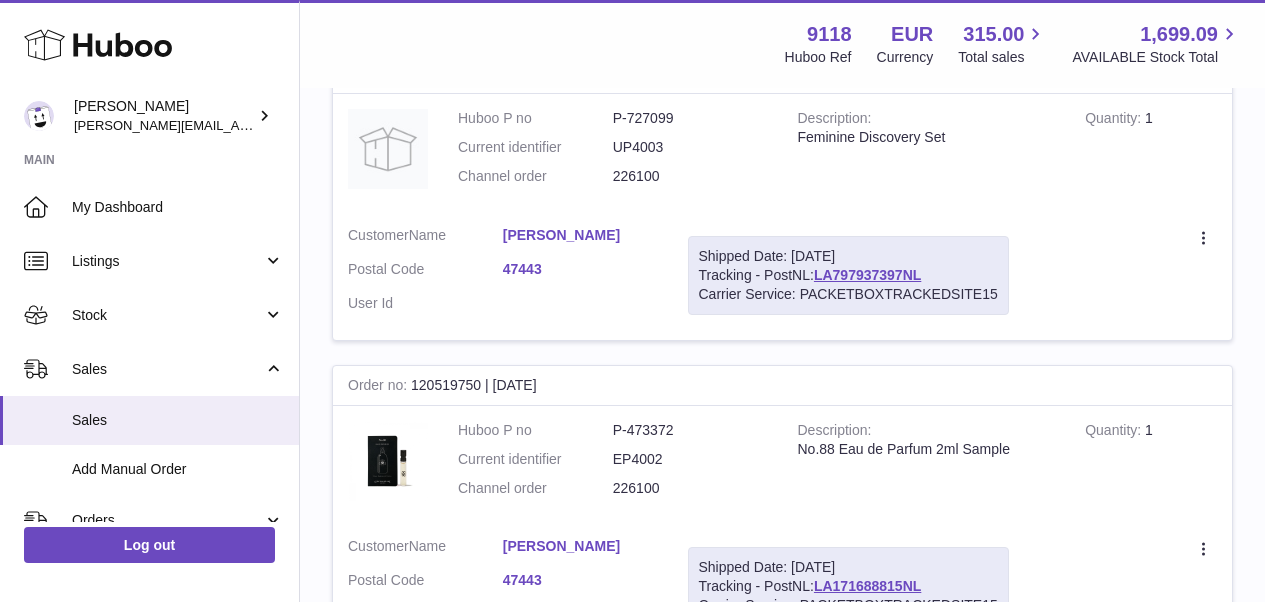 scroll, scrollTop: 721, scrollLeft: 0, axis: vertical 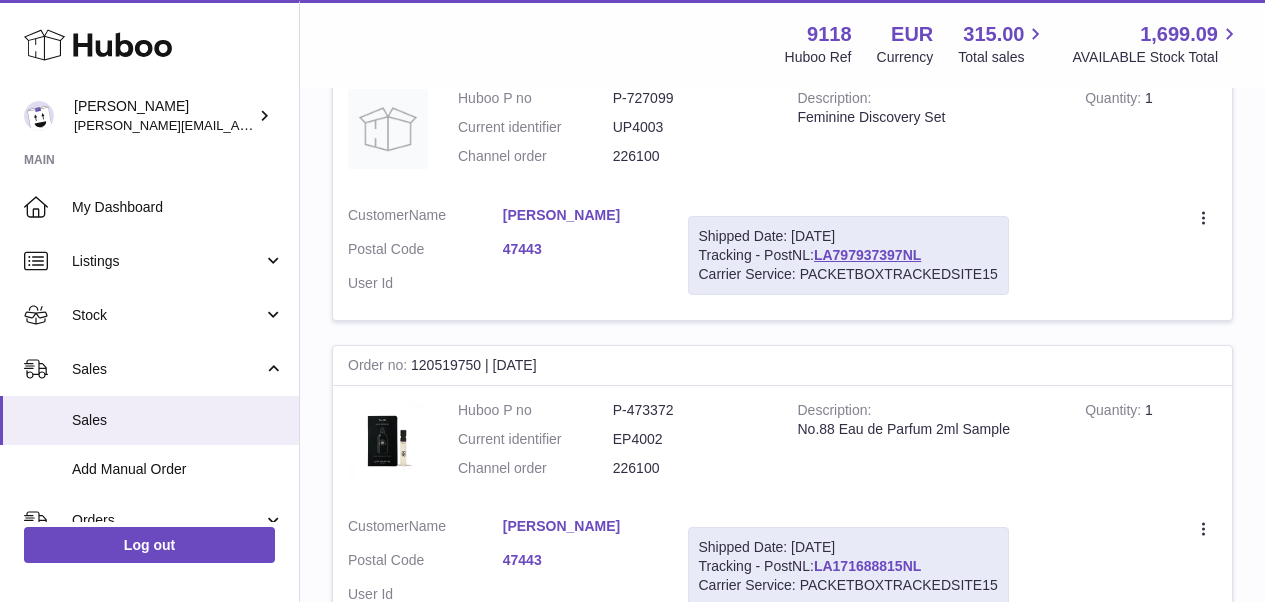 drag, startPoint x: 932, startPoint y: 541, endPoint x: 820, endPoint y: 553, distance: 112.64102 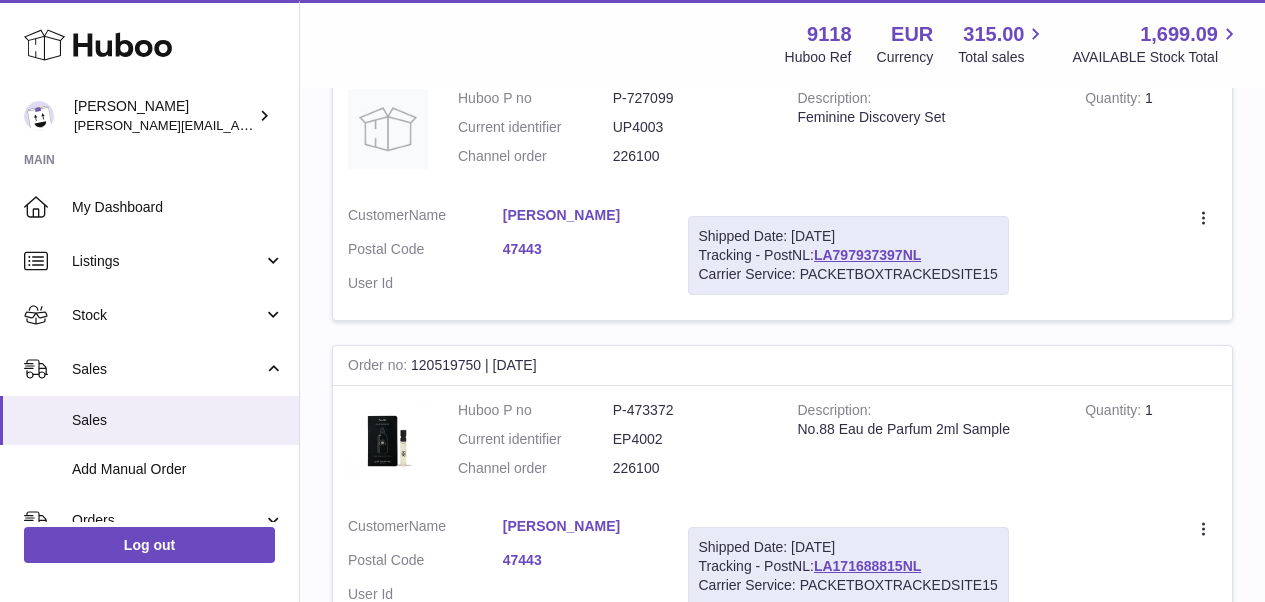 drag, startPoint x: 1264, startPoint y: 351, endPoint x: 1264, endPoint y: 404, distance: 53 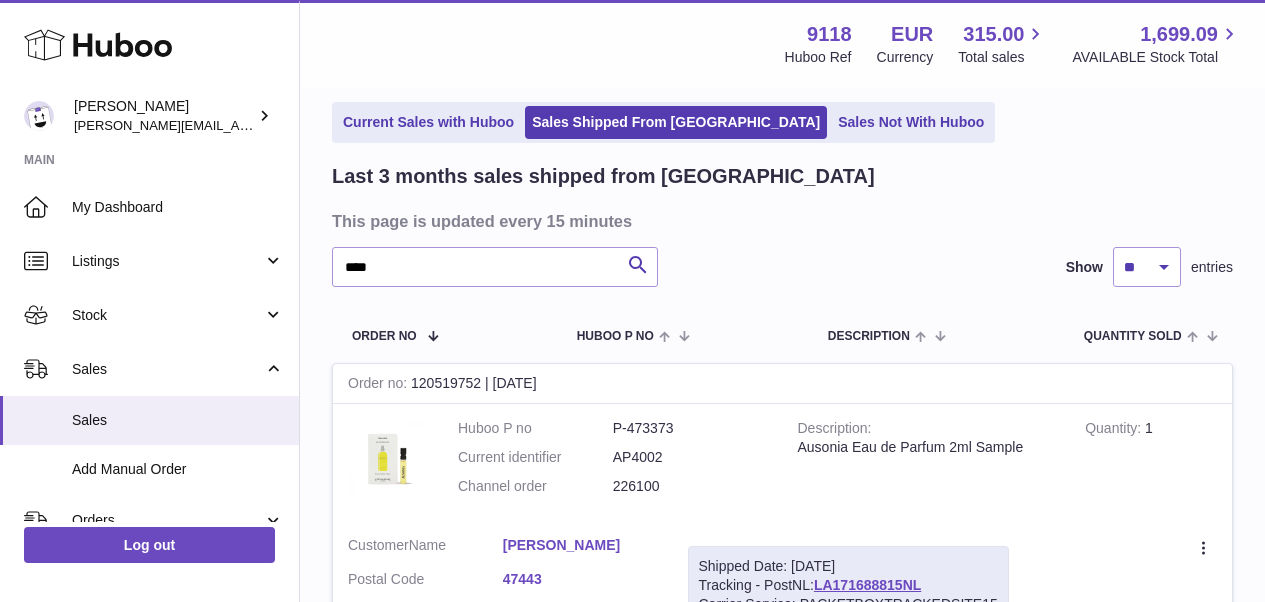 scroll, scrollTop: 0, scrollLeft: 0, axis: both 